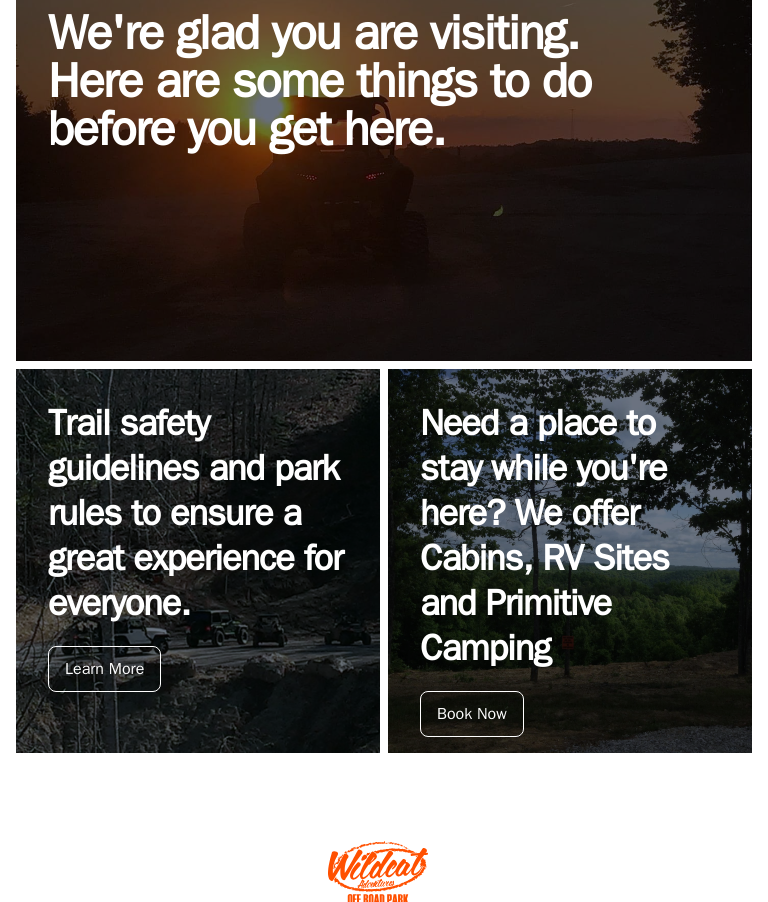 scroll, scrollTop: 450, scrollLeft: 0, axis: vertical 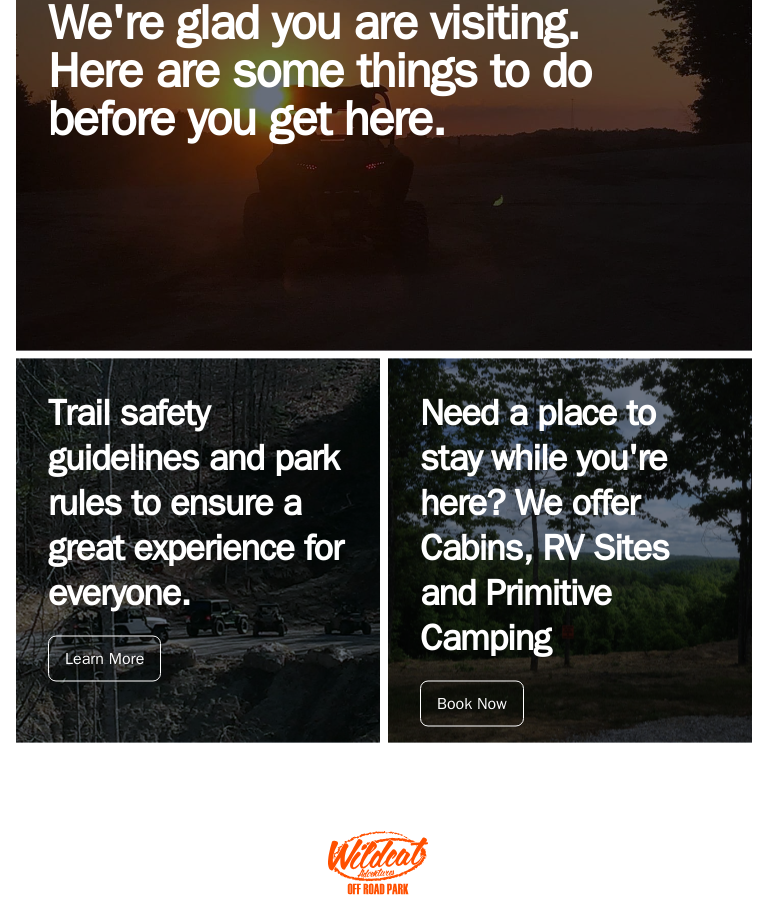 click on "Book Now" at bounding box center (472, 704) 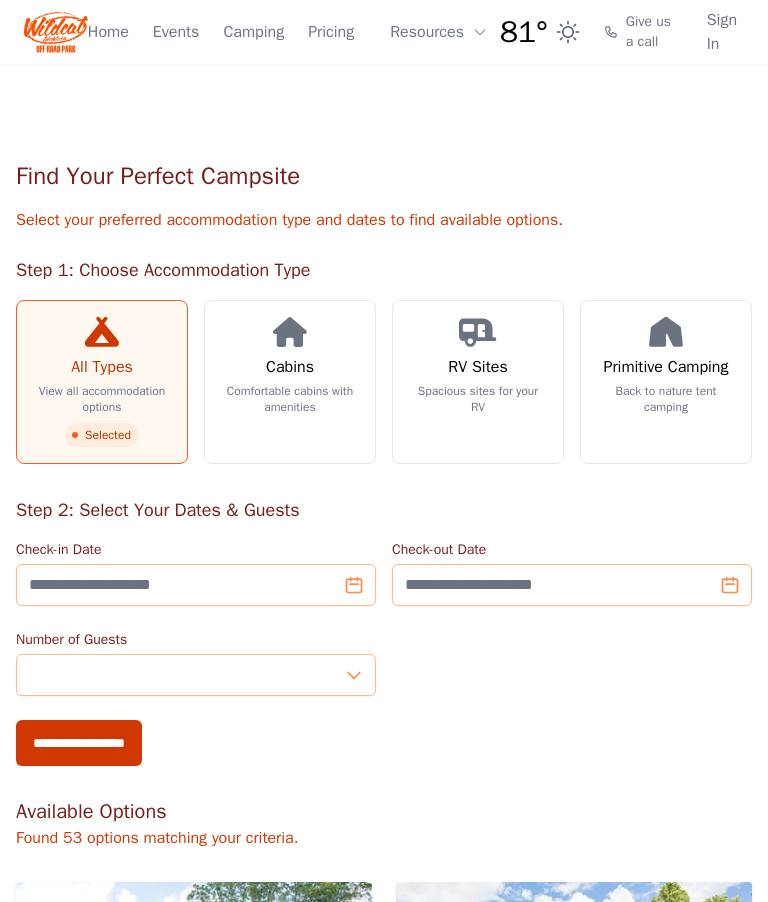click on "Comfortable cabins with amenities" at bounding box center (290, 399) 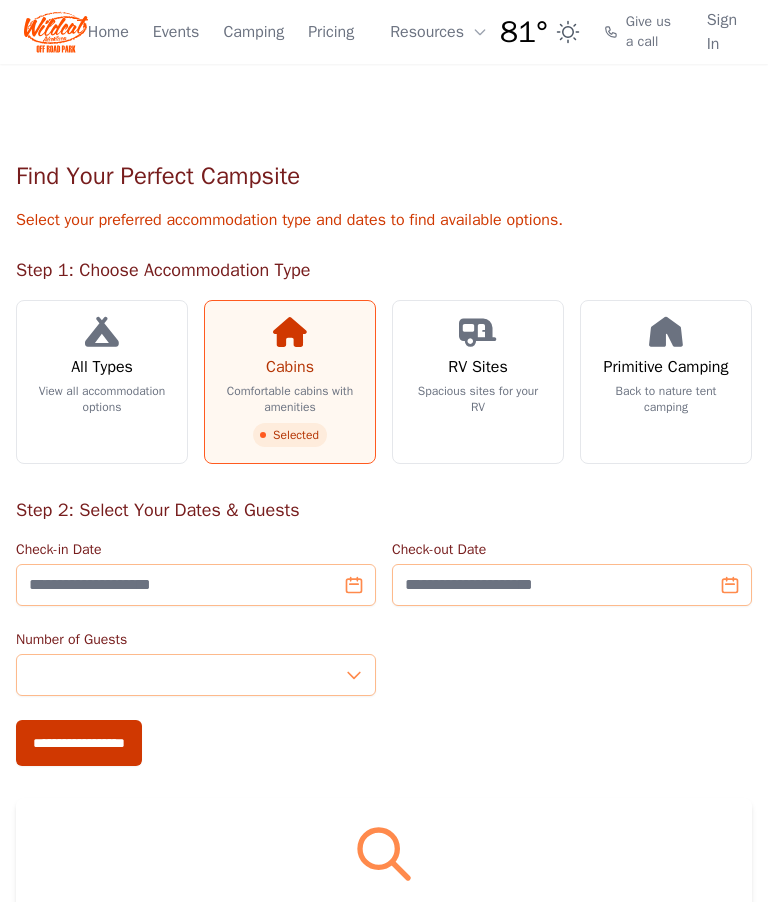 click on "Spacious sites for your RV" at bounding box center [478, 399] 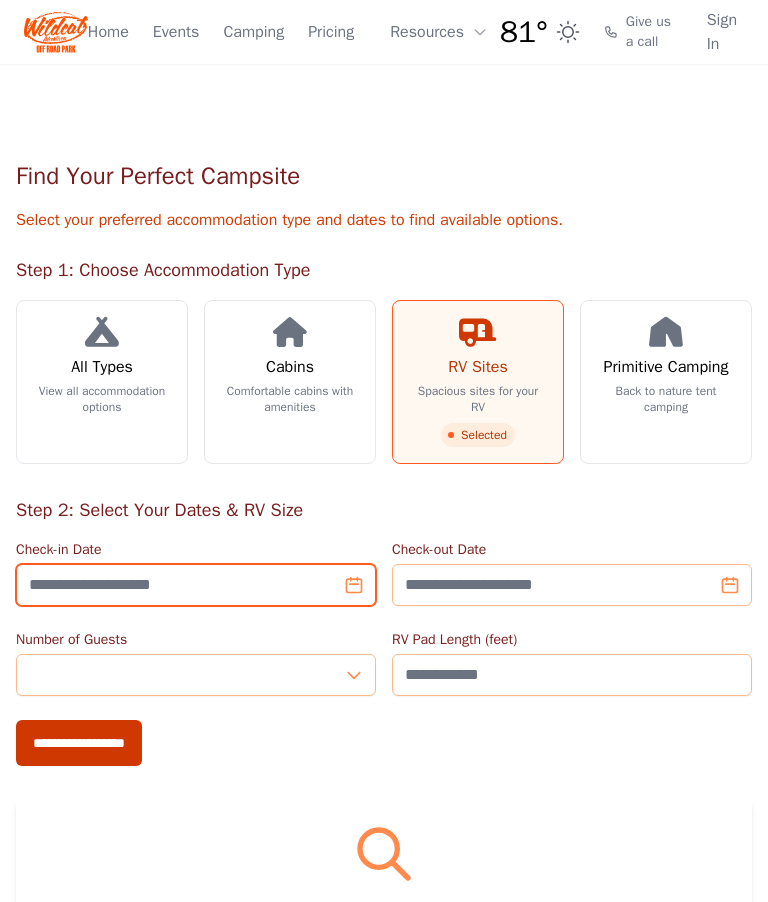 click on "Check-in Date" at bounding box center [196, 585] 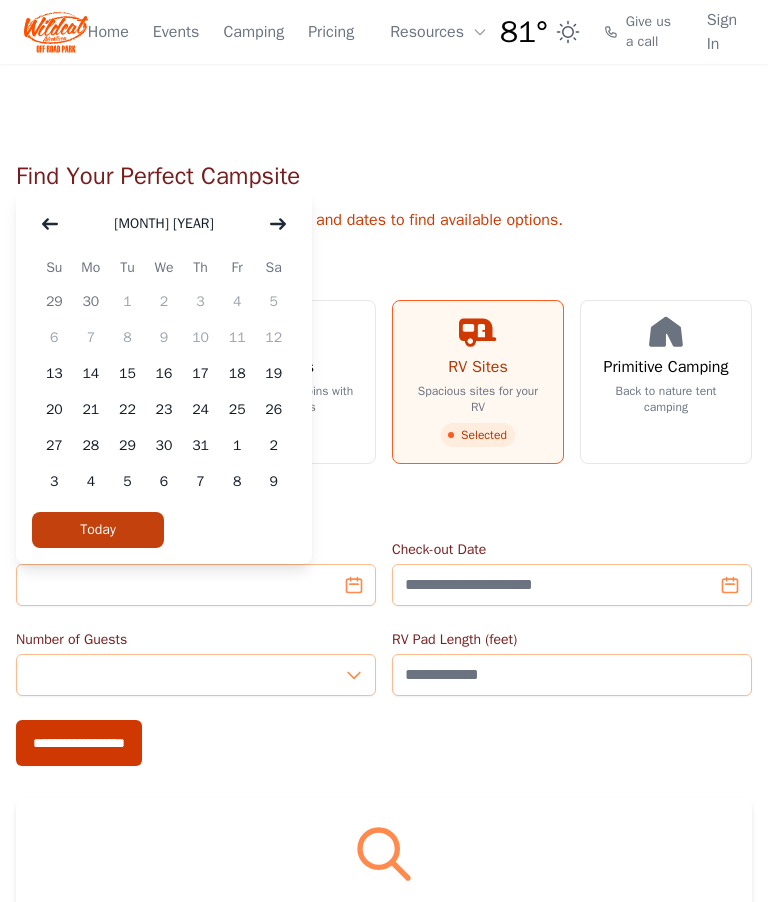 click 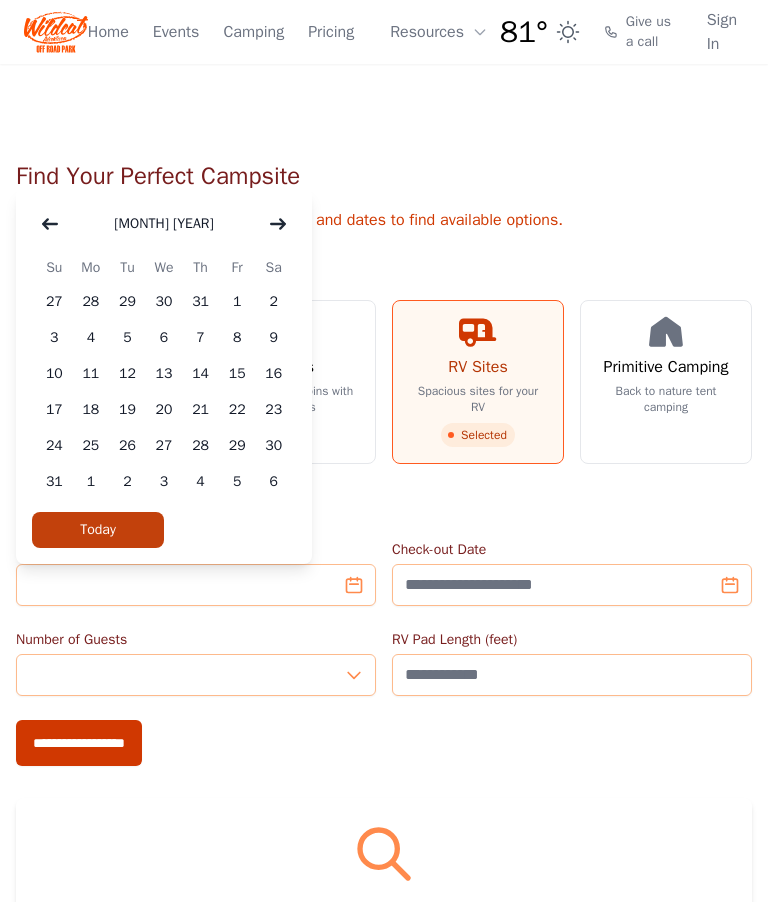 click on "29" at bounding box center [237, 446] 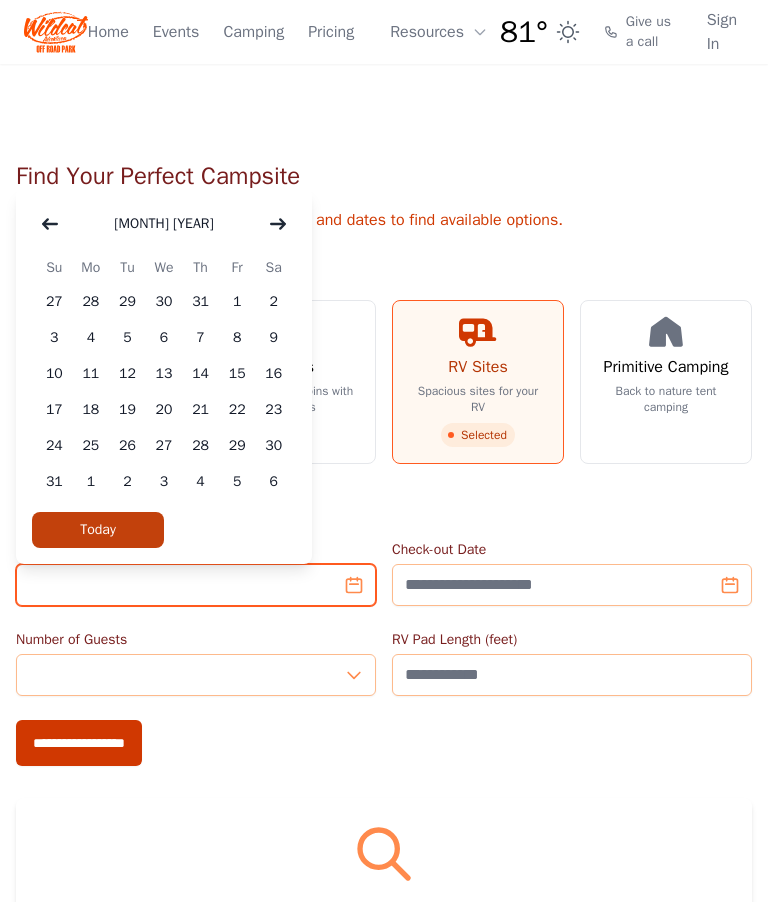 type on "**********" 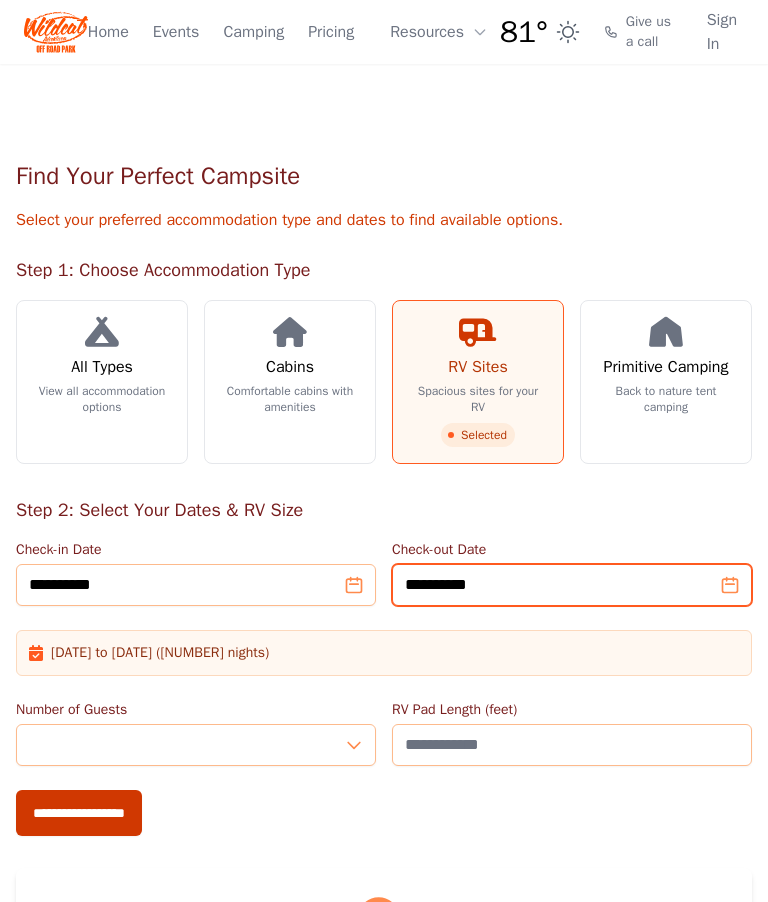 click on "**********" at bounding box center (572, 585) 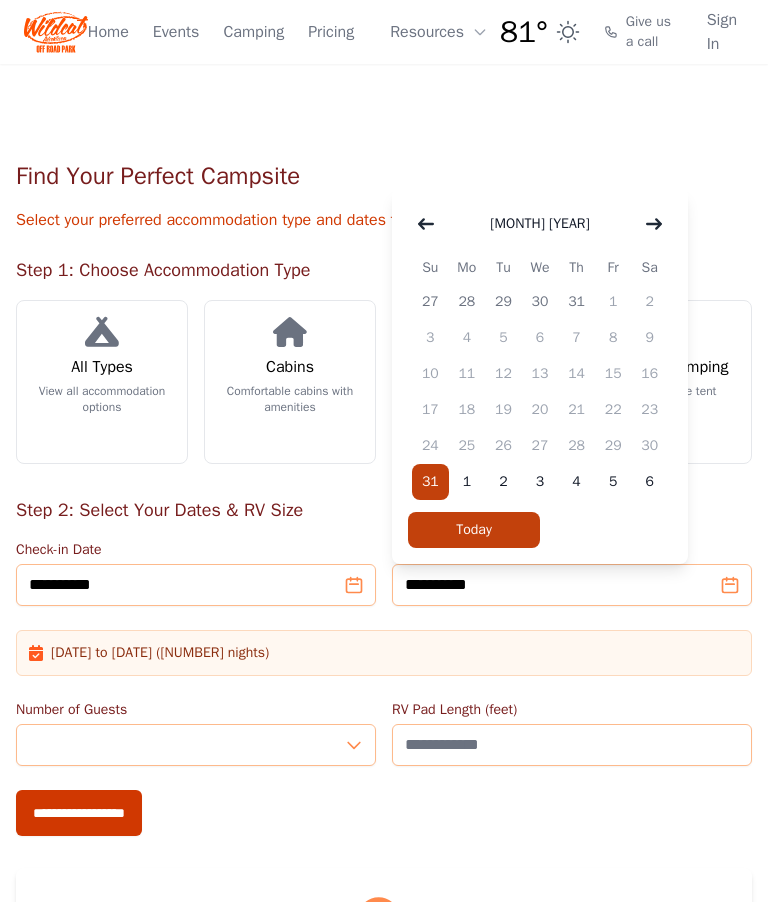 click on "1" at bounding box center [467, 482] 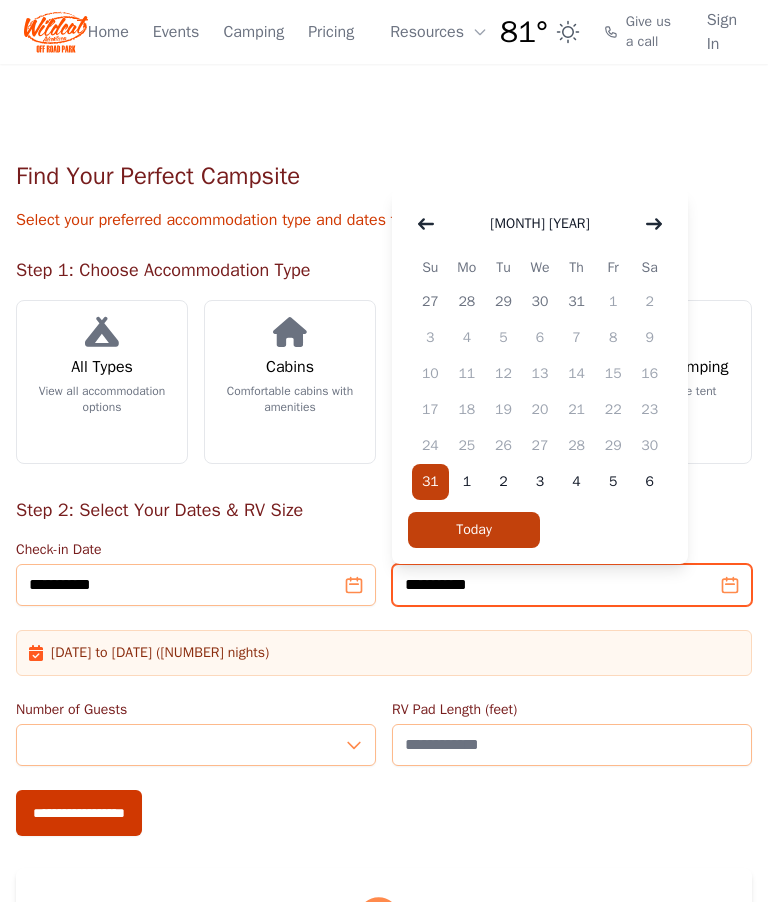 type on "**********" 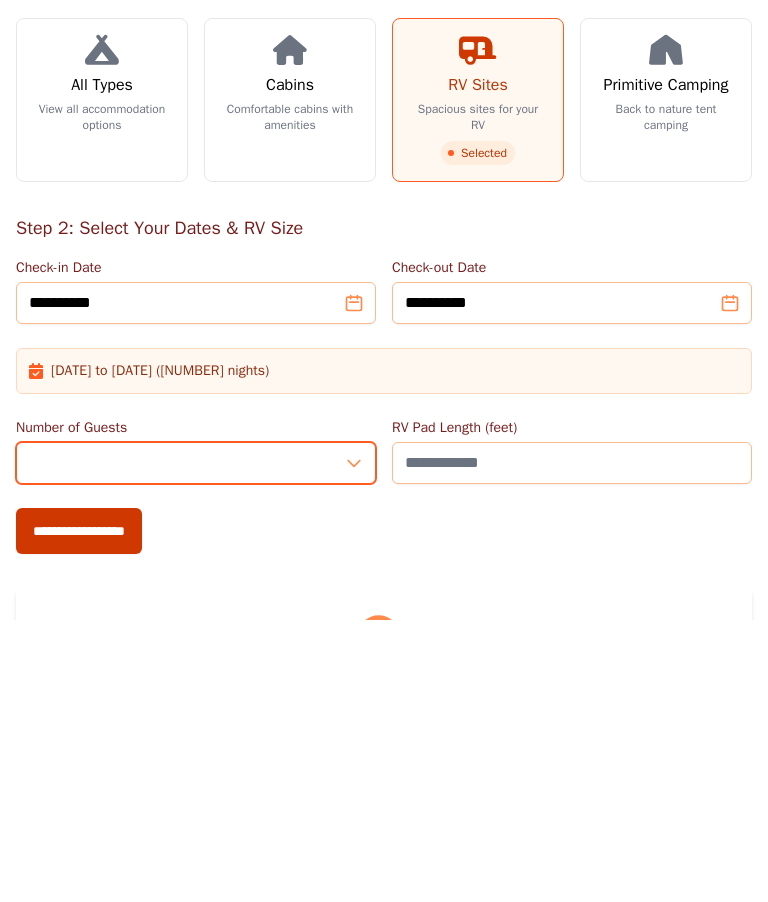 click on "*" at bounding box center (196, 745) 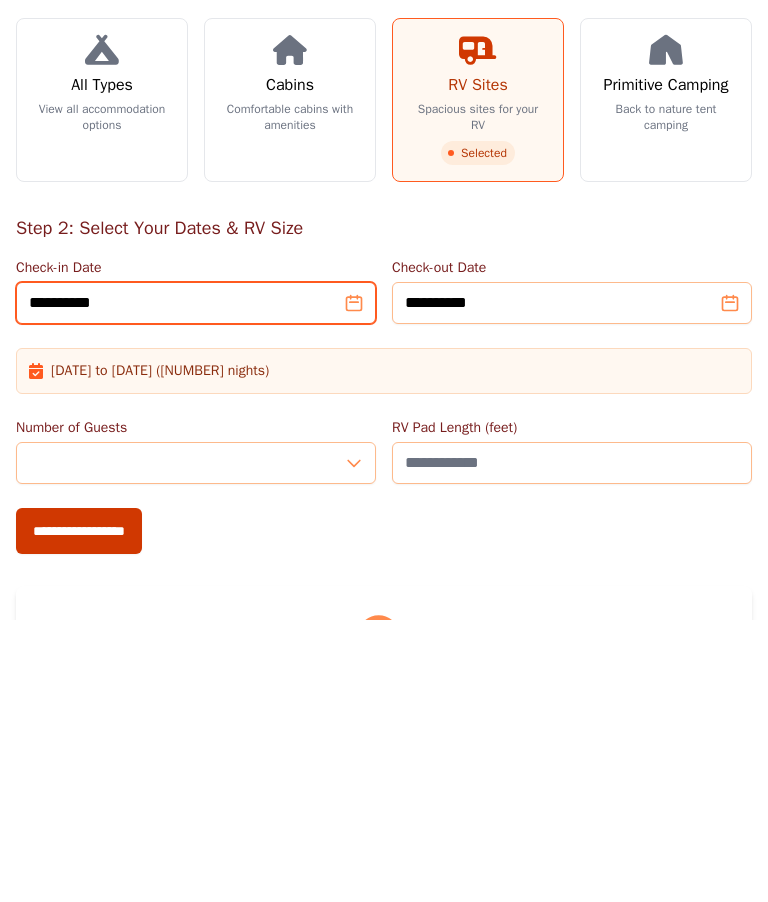 click on "**********" at bounding box center (196, 585) 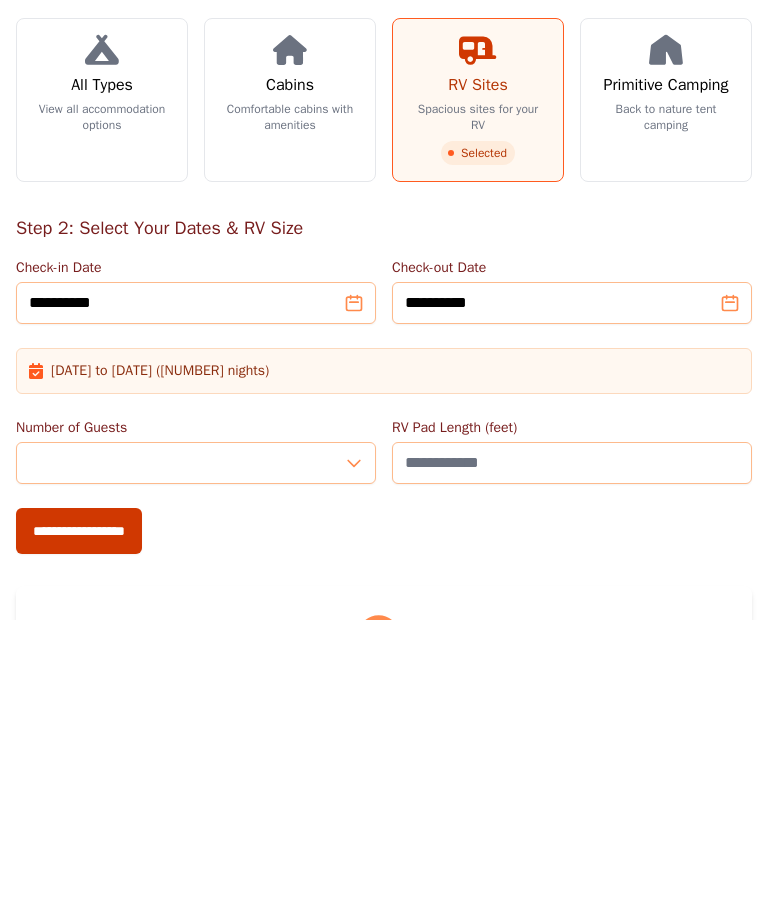 click on "[DATE] to [DATE] ([NUMBER] nights)" at bounding box center [384, 653] 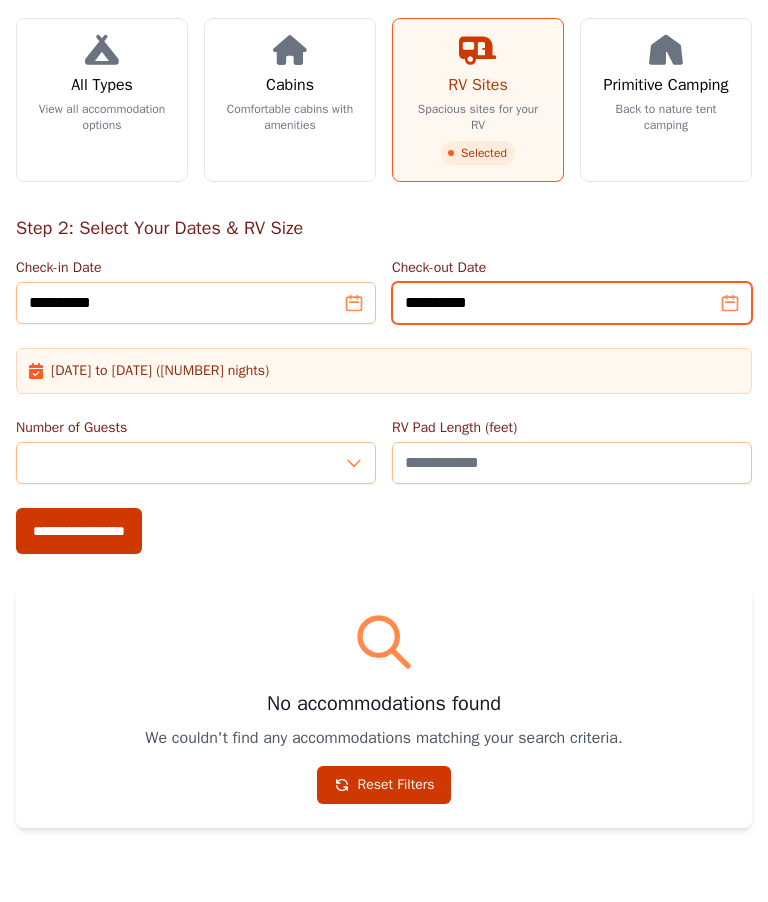 click on "**********" at bounding box center (572, 303) 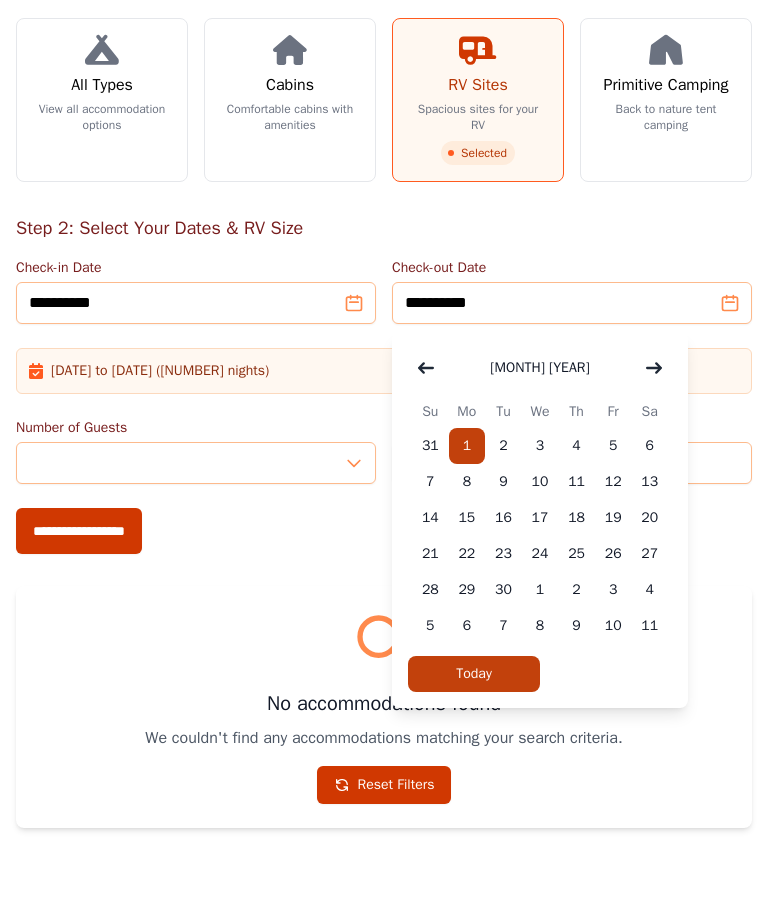 click on "1" at bounding box center (467, 446) 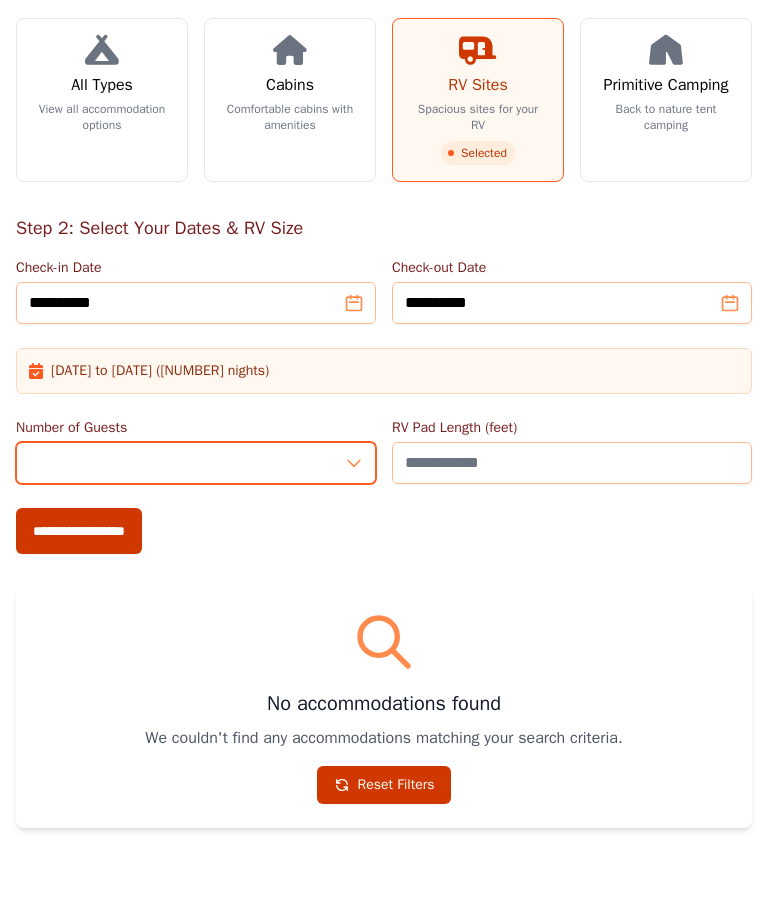 click on "*" at bounding box center [196, 463] 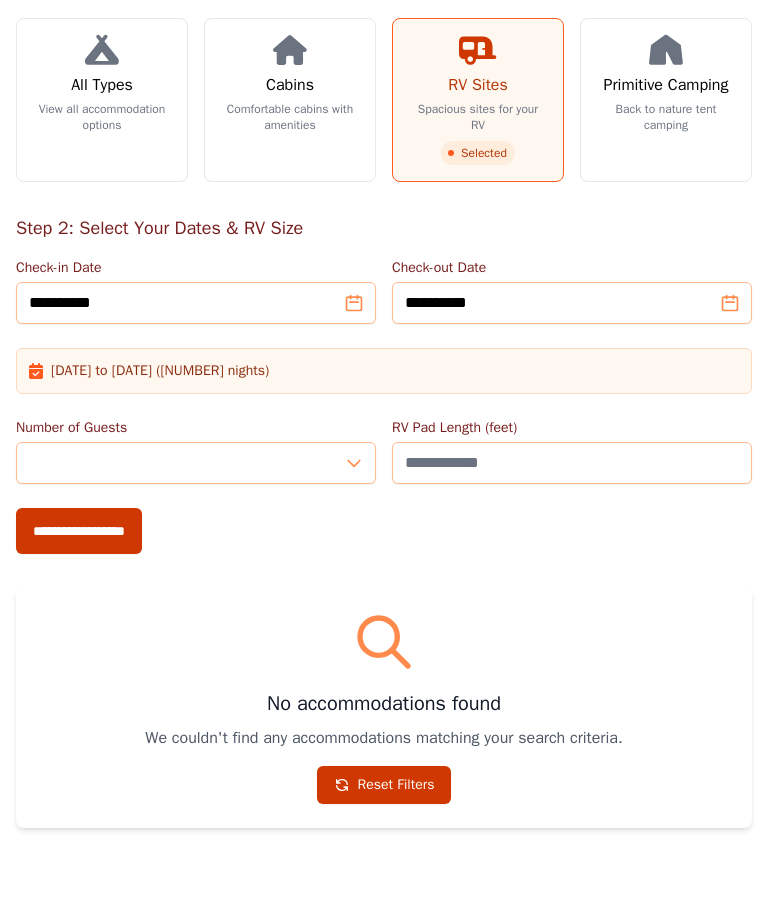 click on "**********" at bounding box center (79, 531) 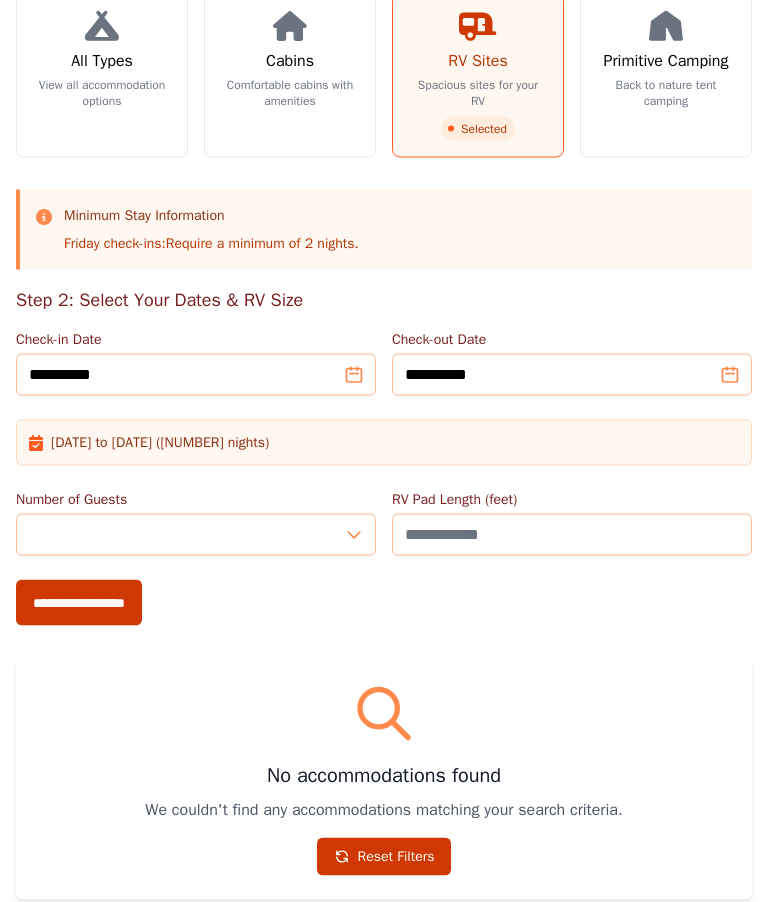 scroll, scrollTop: 310, scrollLeft: 0, axis: vertical 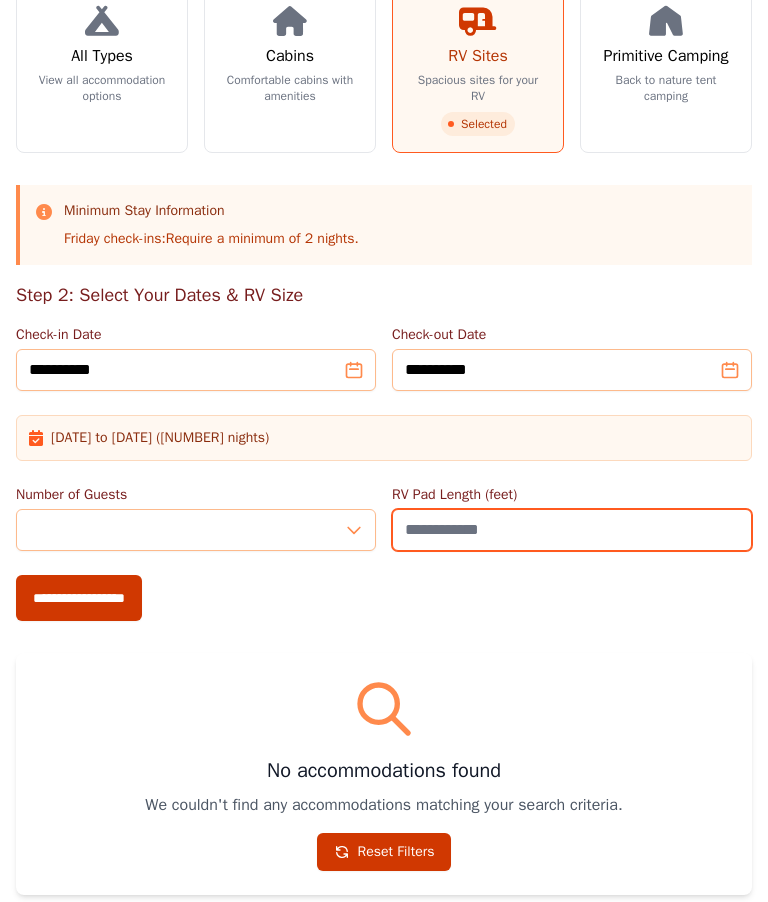 click on "RV Pad Length (feet)" at bounding box center [572, 530] 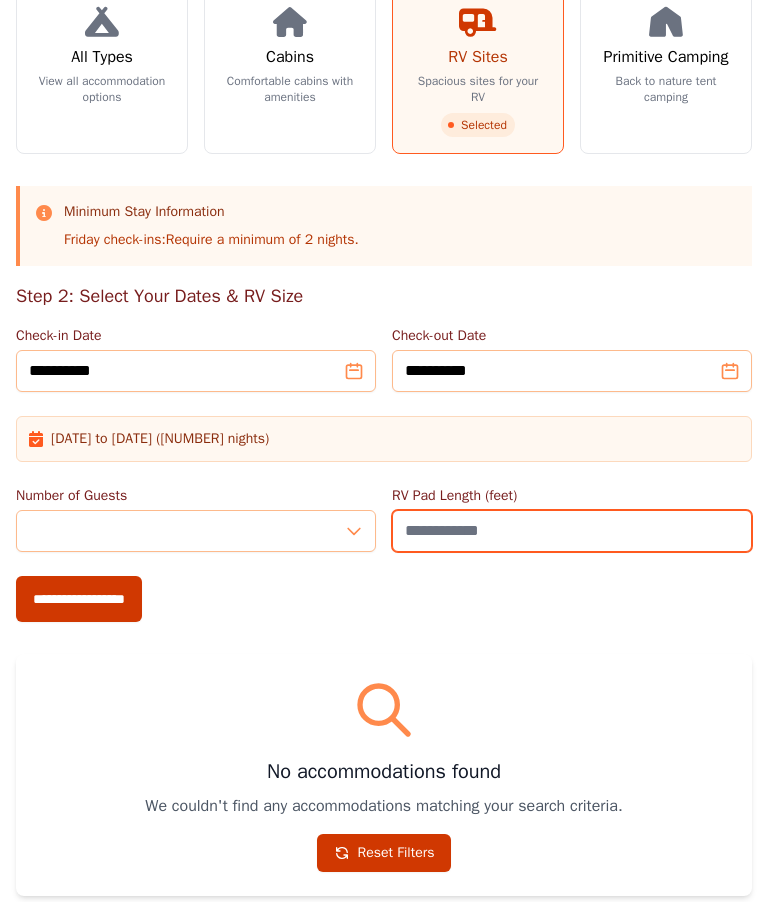 type on "**" 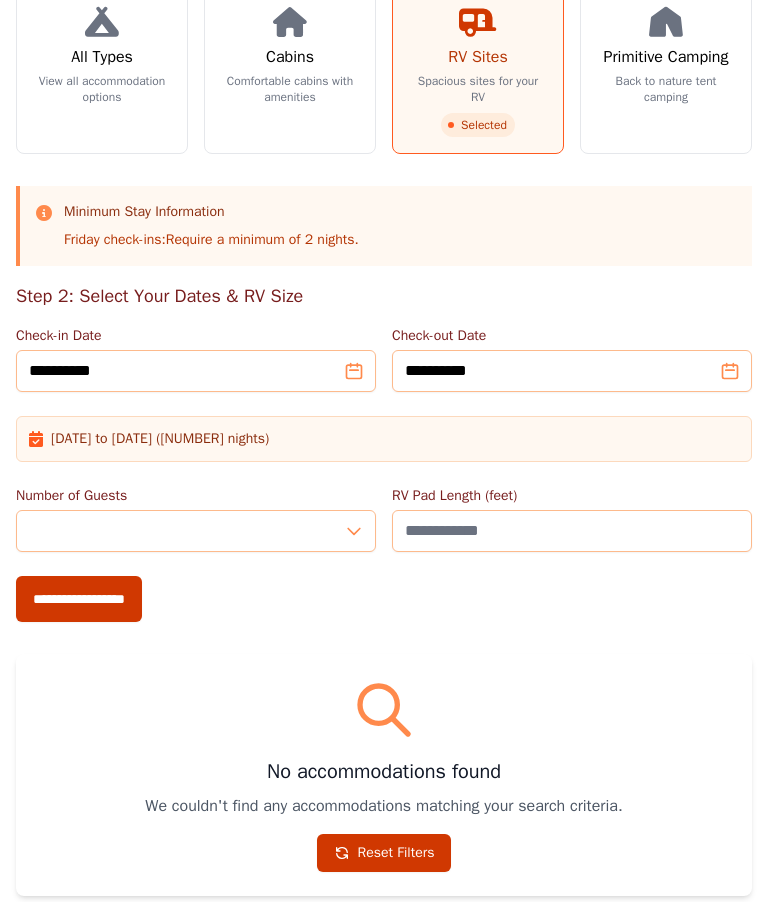 click on "**********" at bounding box center (79, 599) 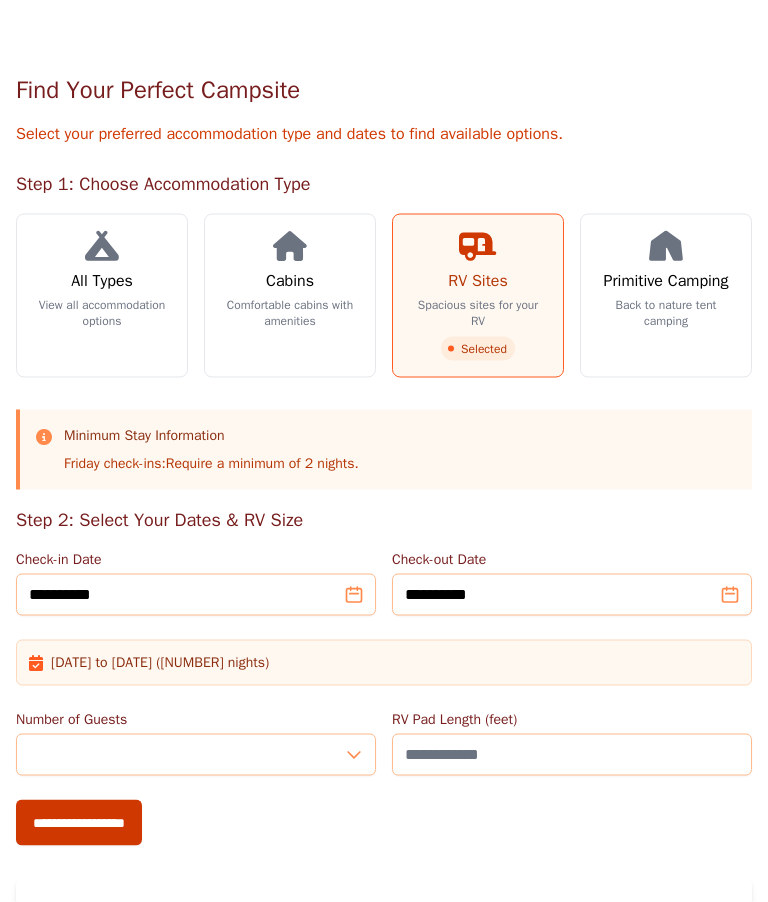 scroll, scrollTop: 82, scrollLeft: 0, axis: vertical 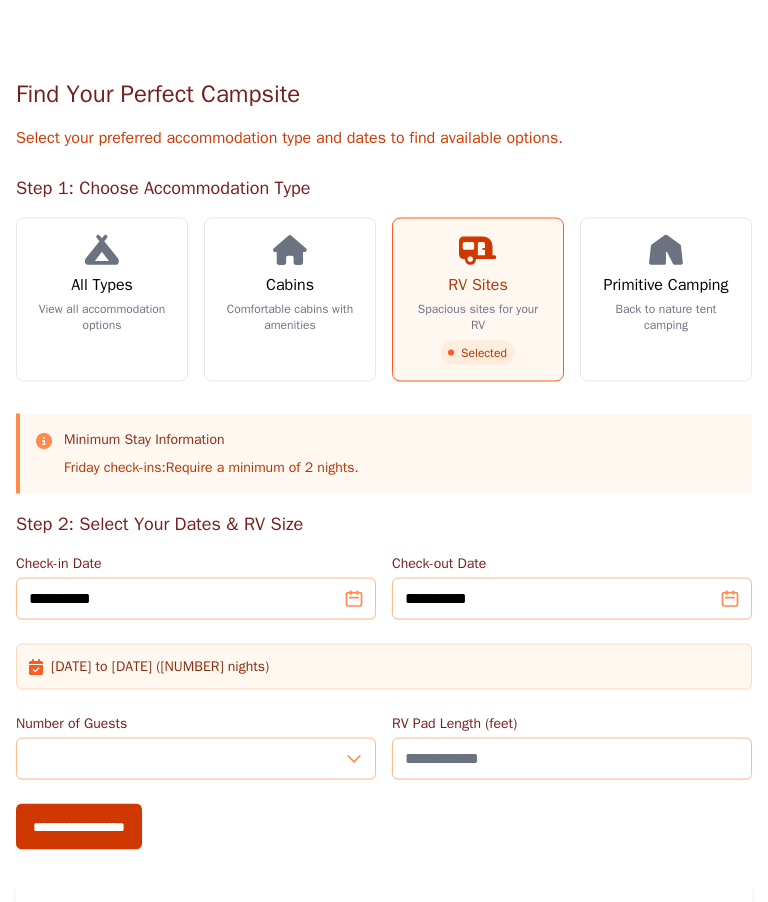 click on "Cabins" at bounding box center (290, 285) 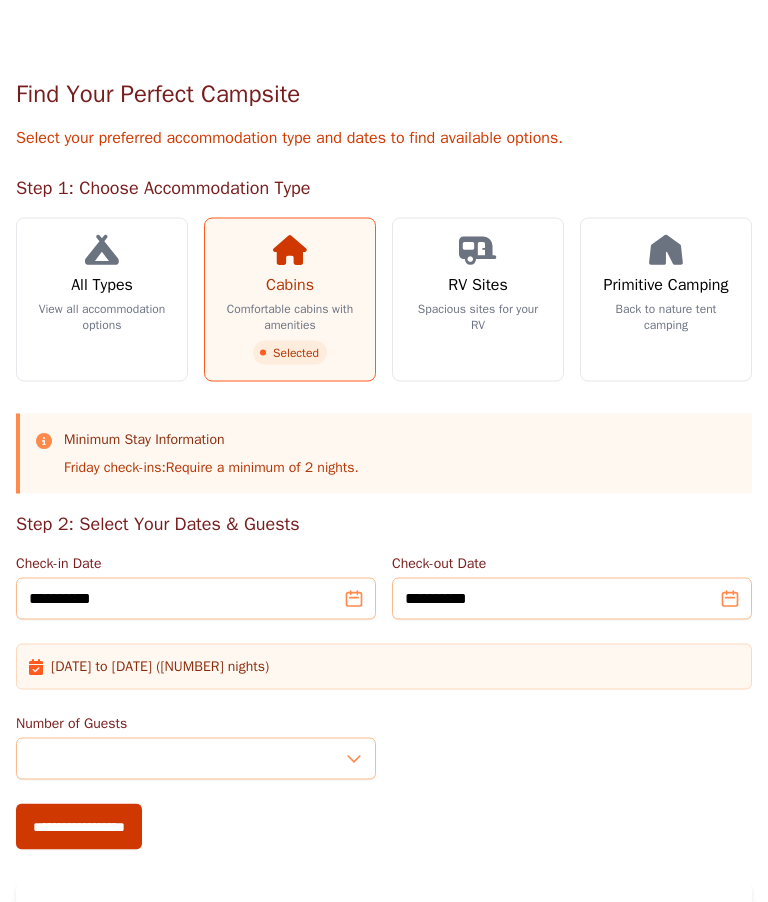 scroll, scrollTop: 0, scrollLeft: 0, axis: both 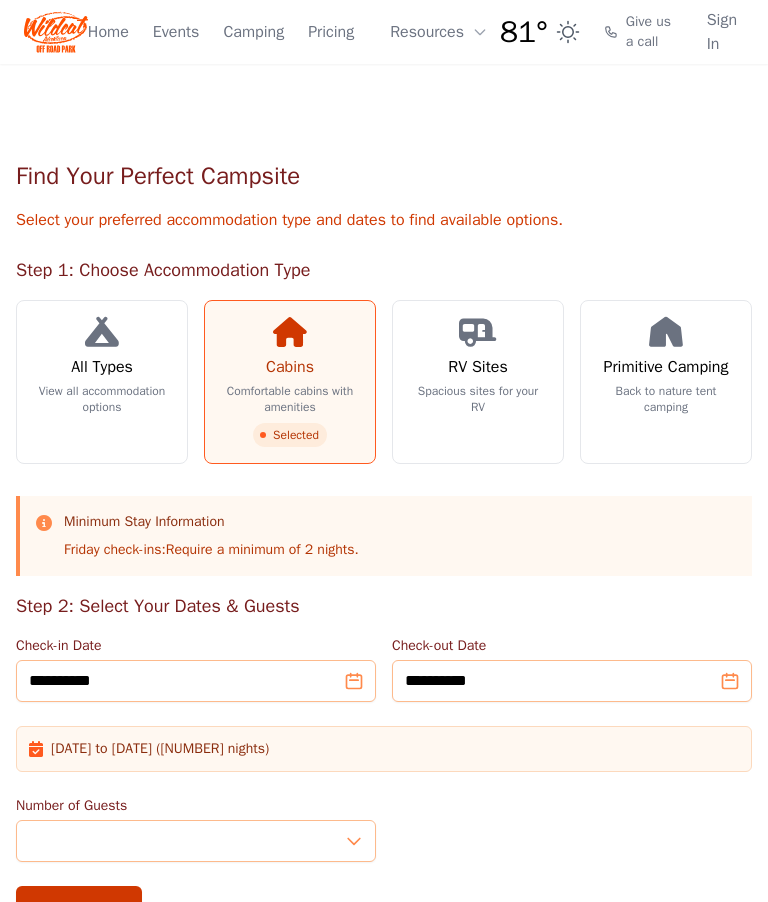 click on "[TEMP]
7-Day Forecast
Mon
71°
86°
Tue
68°
90°
Wed
70°
92°
Thu
71°
87°
Fri
71°
81°
Sat 71° 87°" at bounding box center (384, 751) 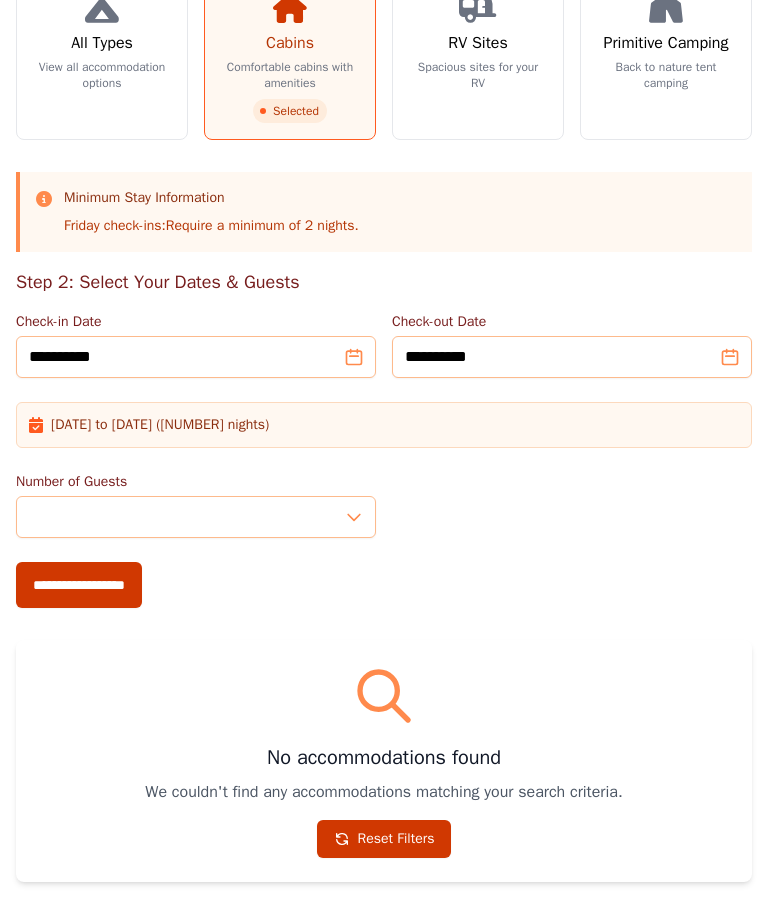 scroll, scrollTop: 328, scrollLeft: 0, axis: vertical 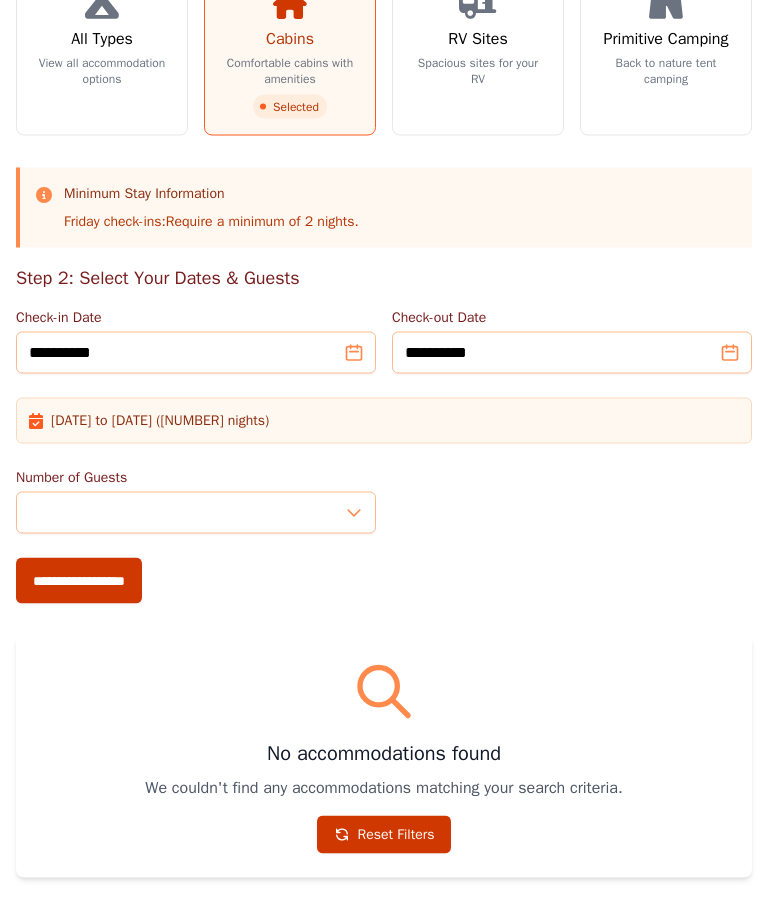 click on "**********" at bounding box center [79, 581] 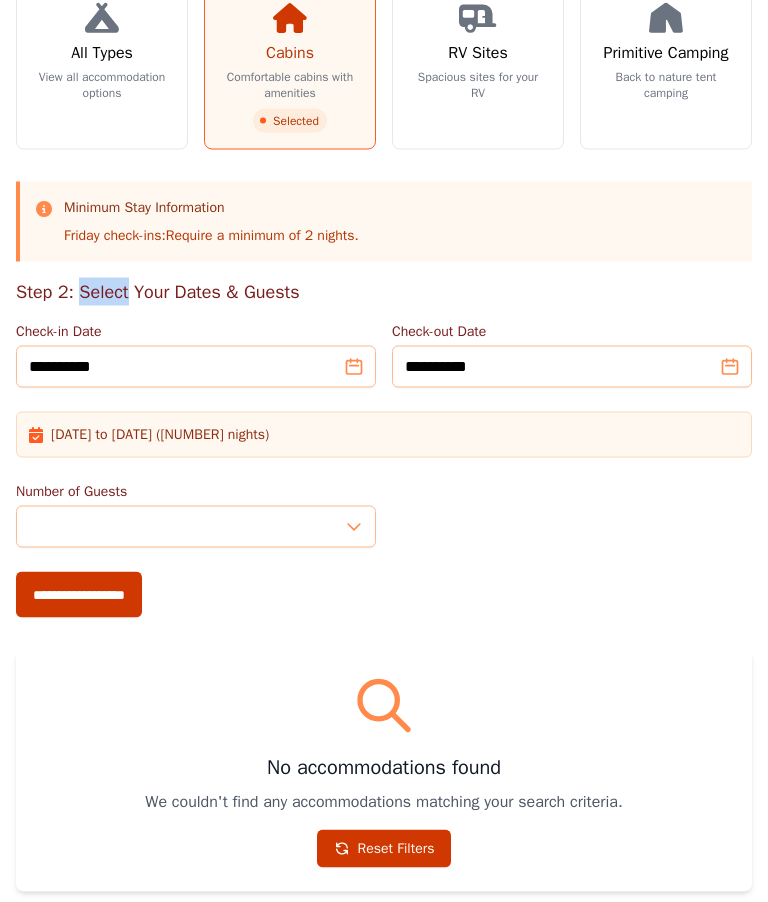scroll, scrollTop: 349, scrollLeft: 0, axis: vertical 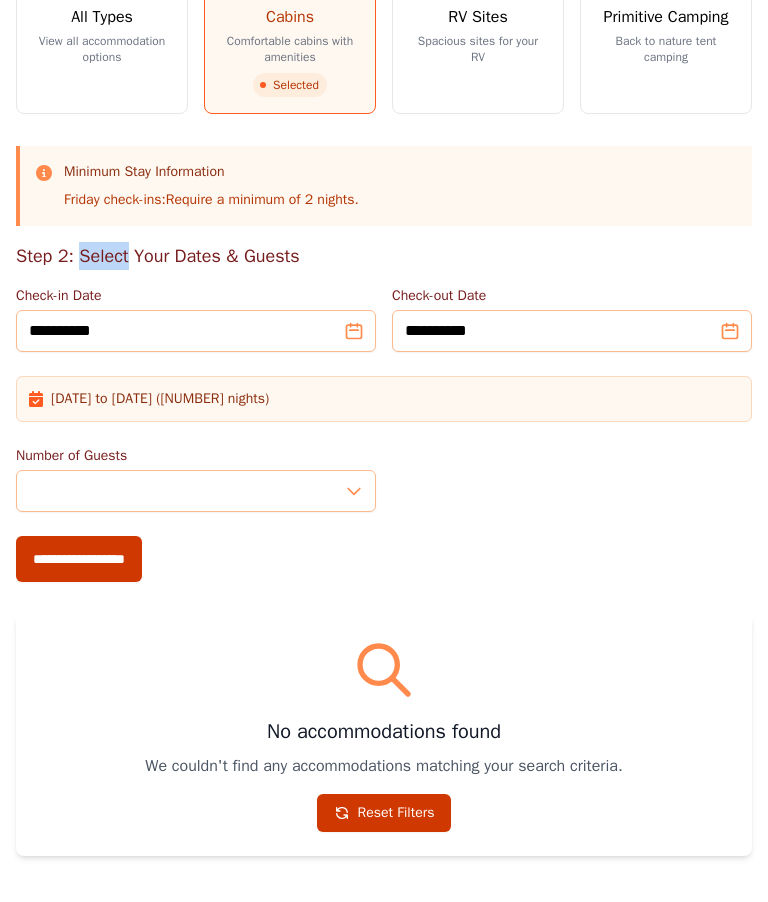 click on "[MONTH] [DAY], [YEAR] [TIME]
Select your preferred accommodation type and dates to find available options.
Step 1: Choose Accommodation Type
All Types
View all accommodation options
Cabins
Comfortable cabins with amenities
Selected
RV Sites
Spacious sites for your RV
Primitive Camping
Back to nature tent camping
Minimum Stay Information
Friday check-ins:  Require a minimum of 2 nights." at bounding box center [384, 334] 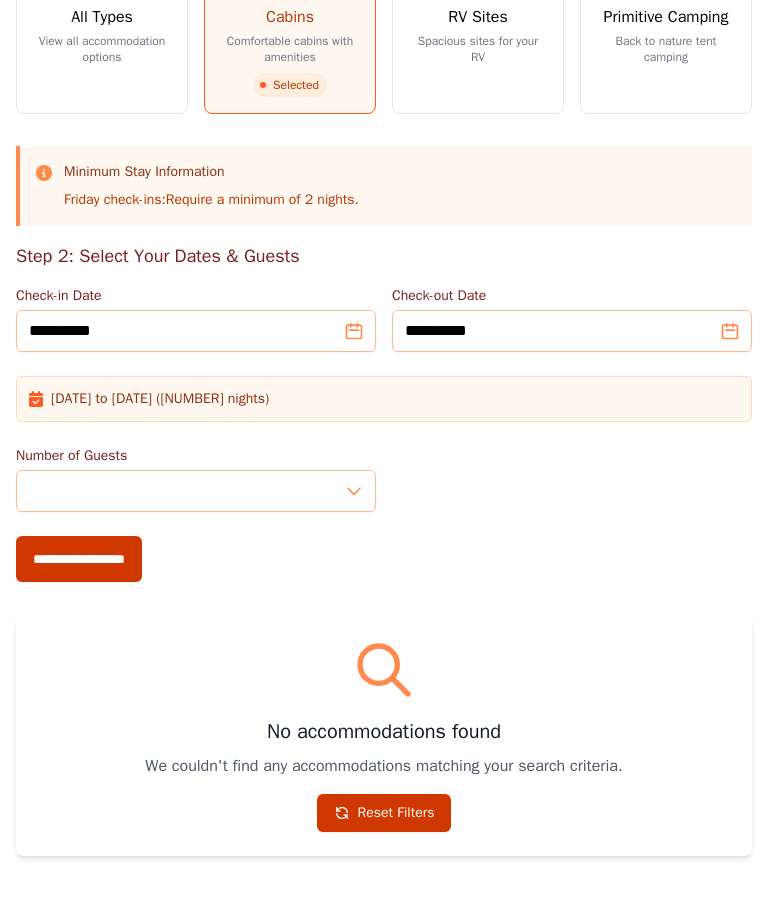 click on "**********" at bounding box center (79, 560) 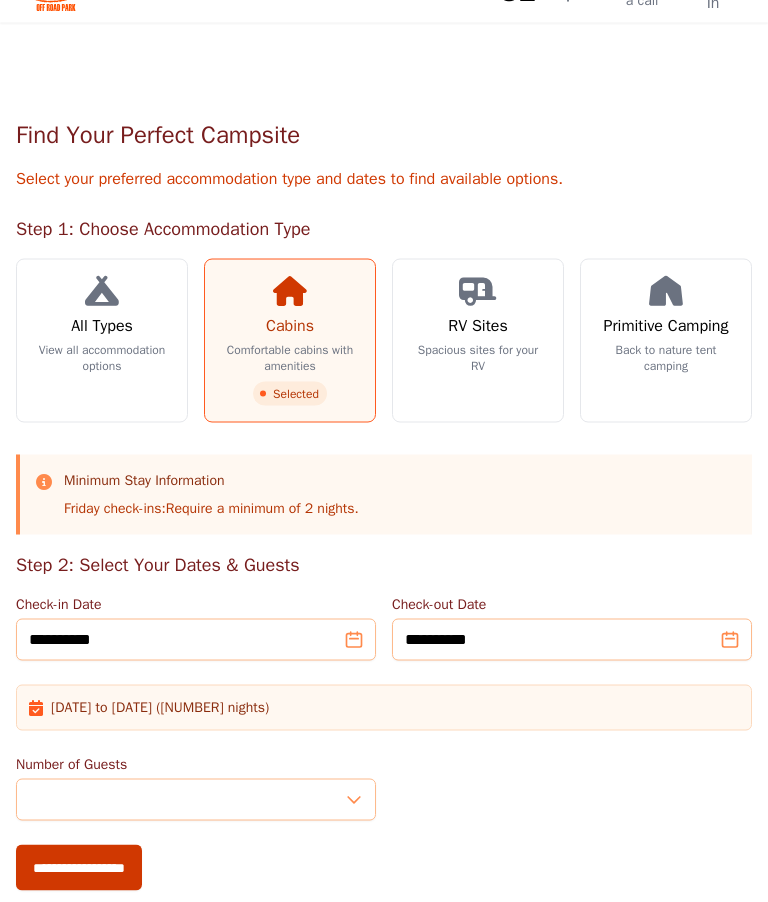 scroll, scrollTop: 0, scrollLeft: 0, axis: both 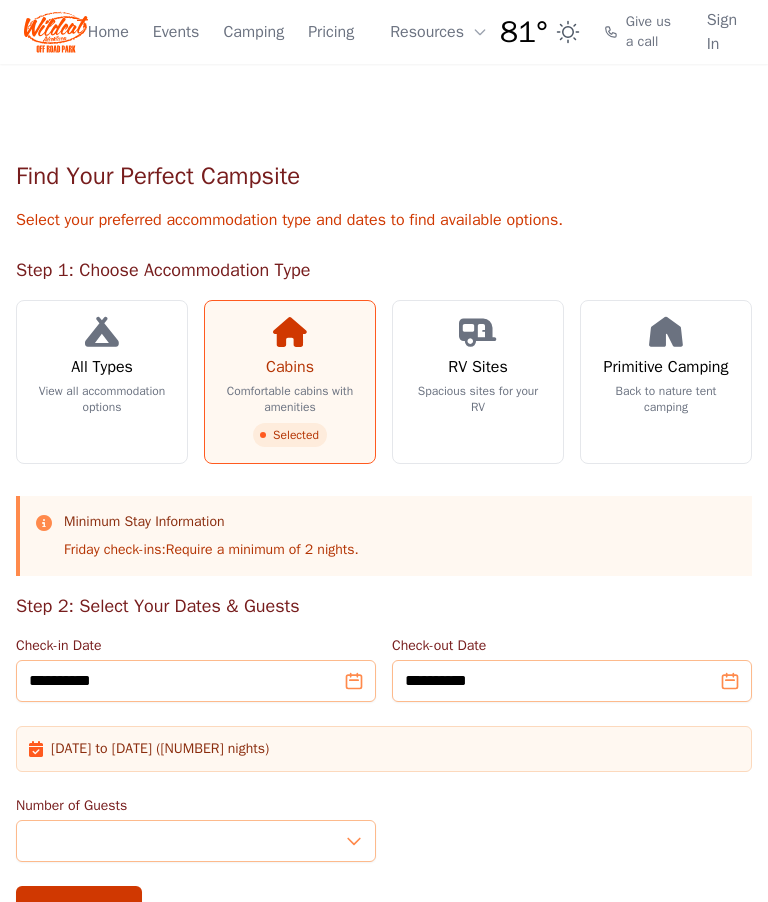 click on "Home" at bounding box center [108, 32] 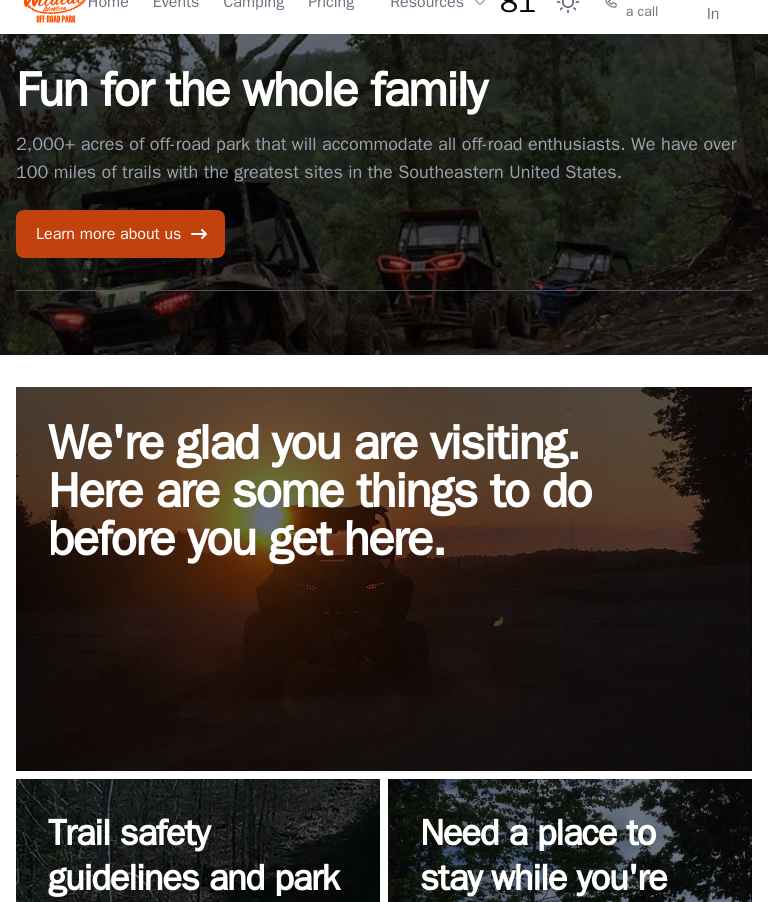 scroll, scrollTop: 0, scrollLeft: 0, axis: both 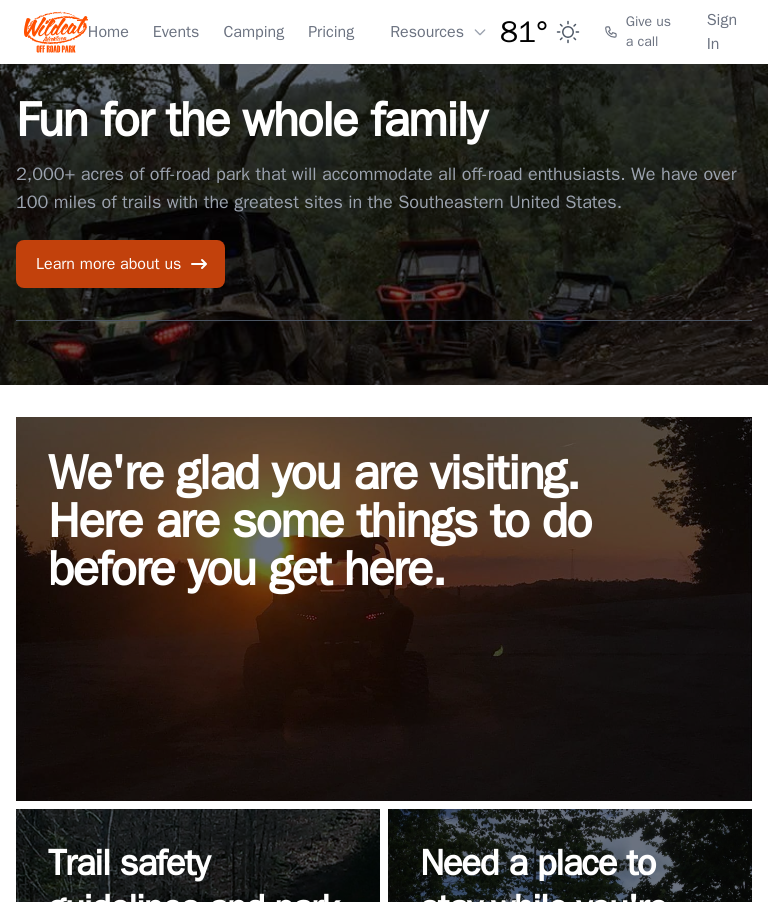 click on "Camping" at bounding box center (253, 32) 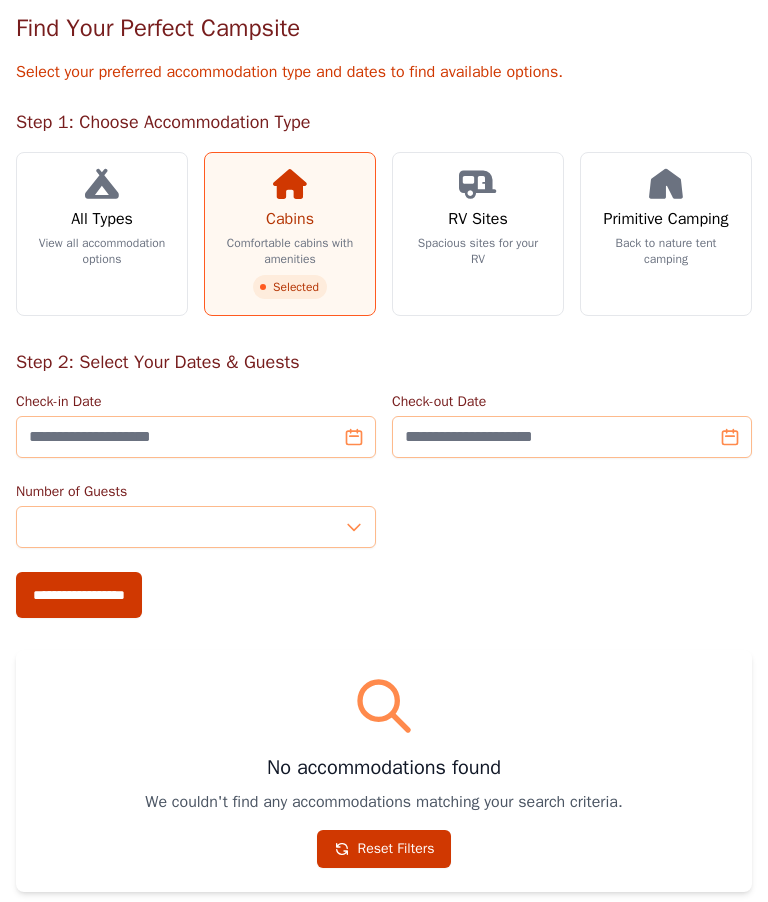 scroll, scrollTop: 0, scrollLeft: 0, axis: both 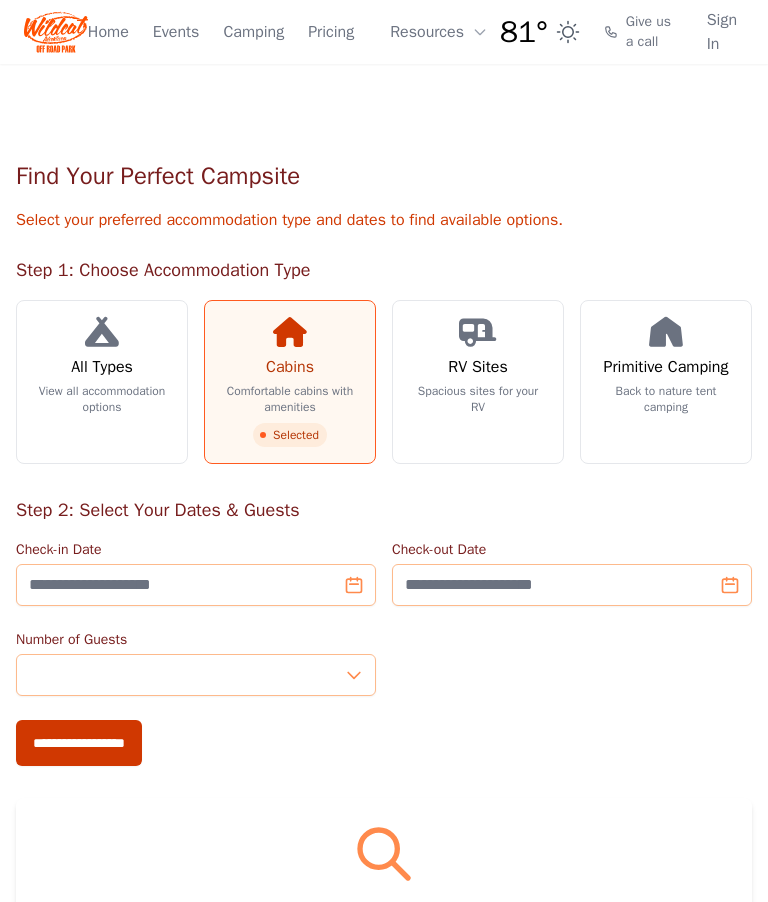 click at bounding box center [56, 32] 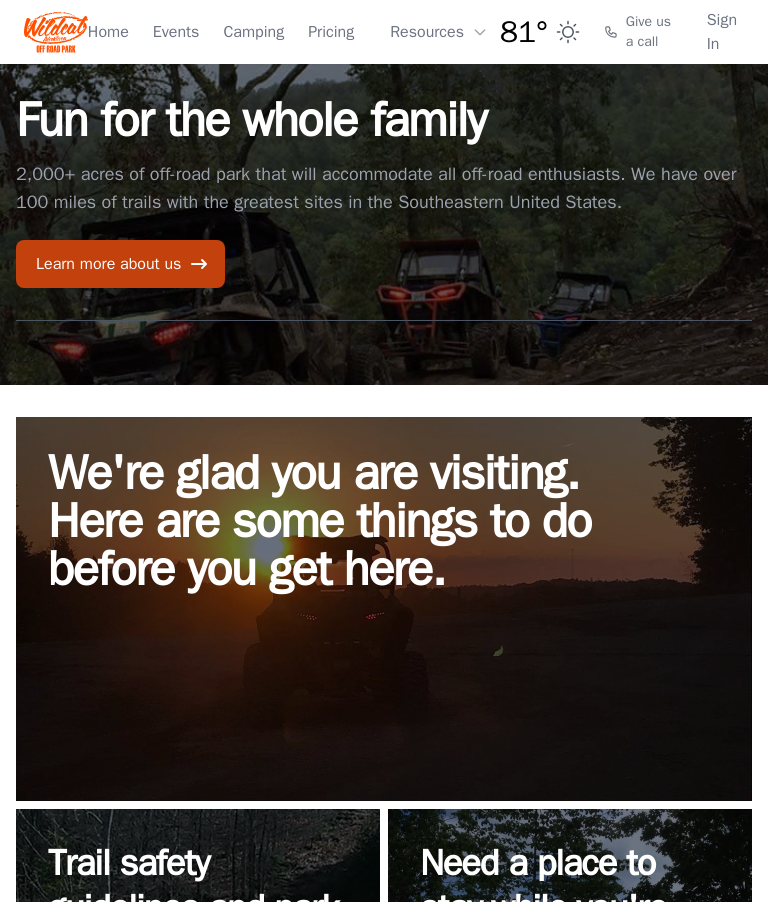 click on "Events" at bounding box center [176, 32] 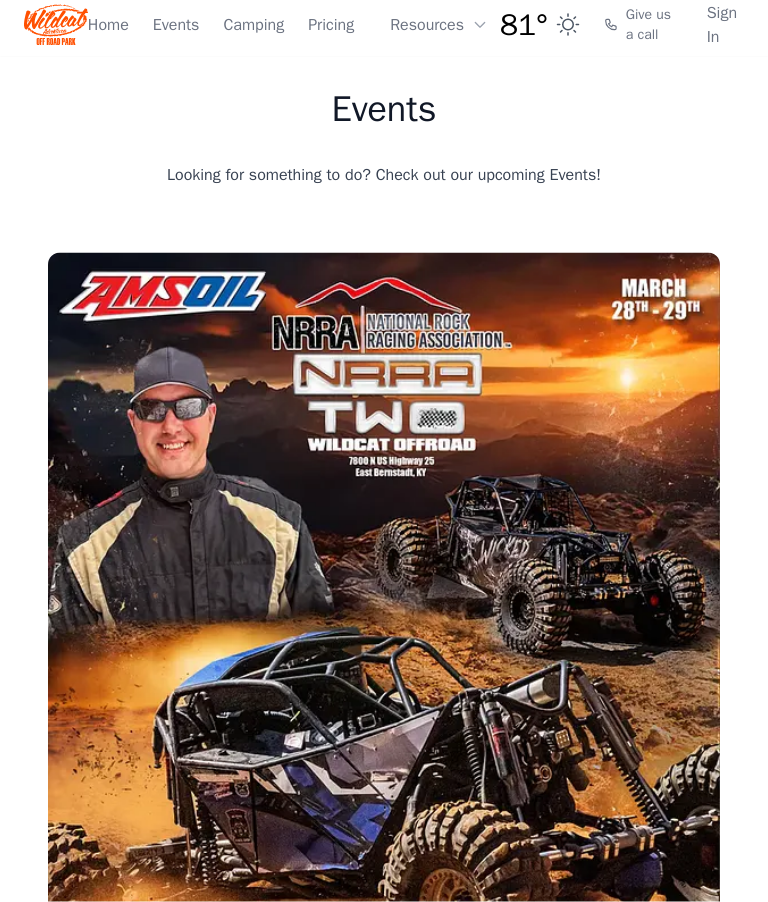 scroll, scrollTop: 0, scrollLeft: 0, axis: both 